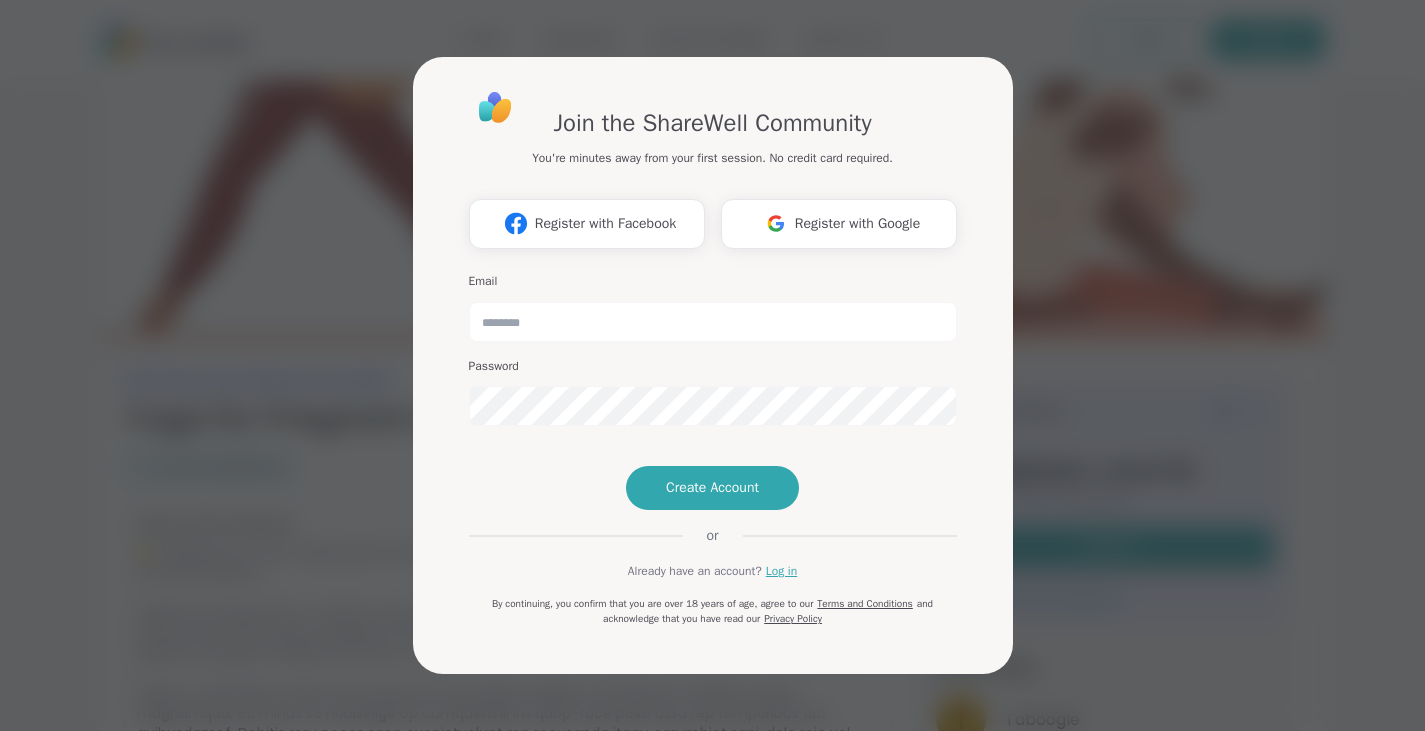 scroll, scrollTop: 0, scrollLeft: 0, axis: both 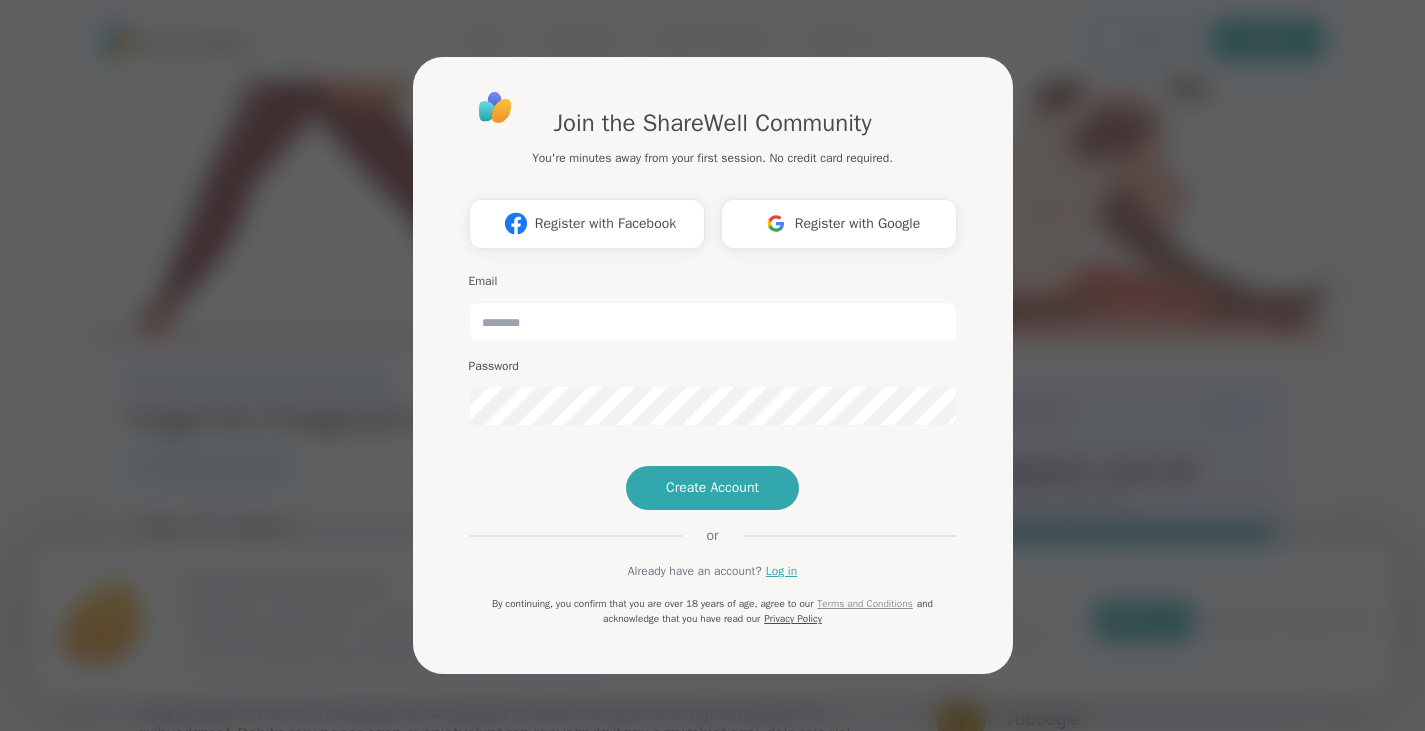 click on "Terms and Conditions" at bounding box center [864, 603] 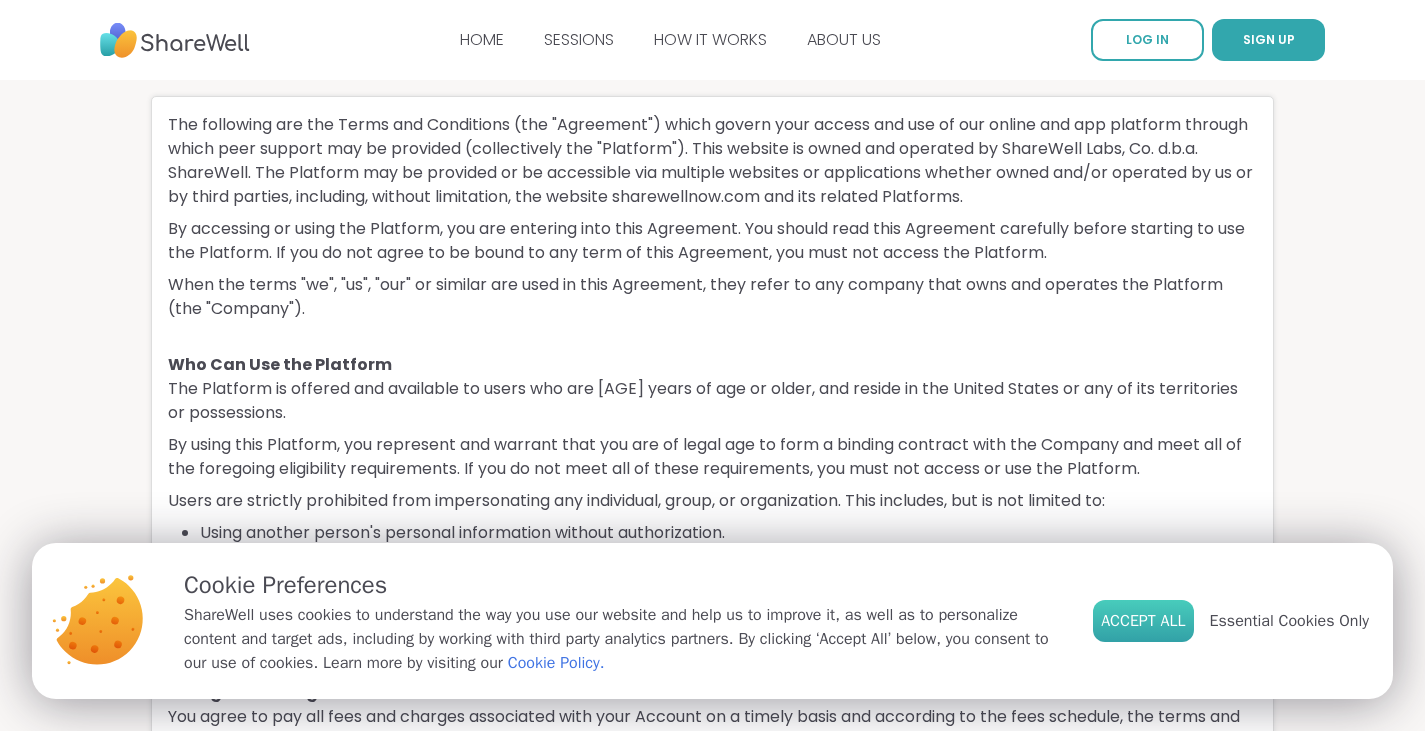 click on "Accept All" at bounding box center [1143, 621] 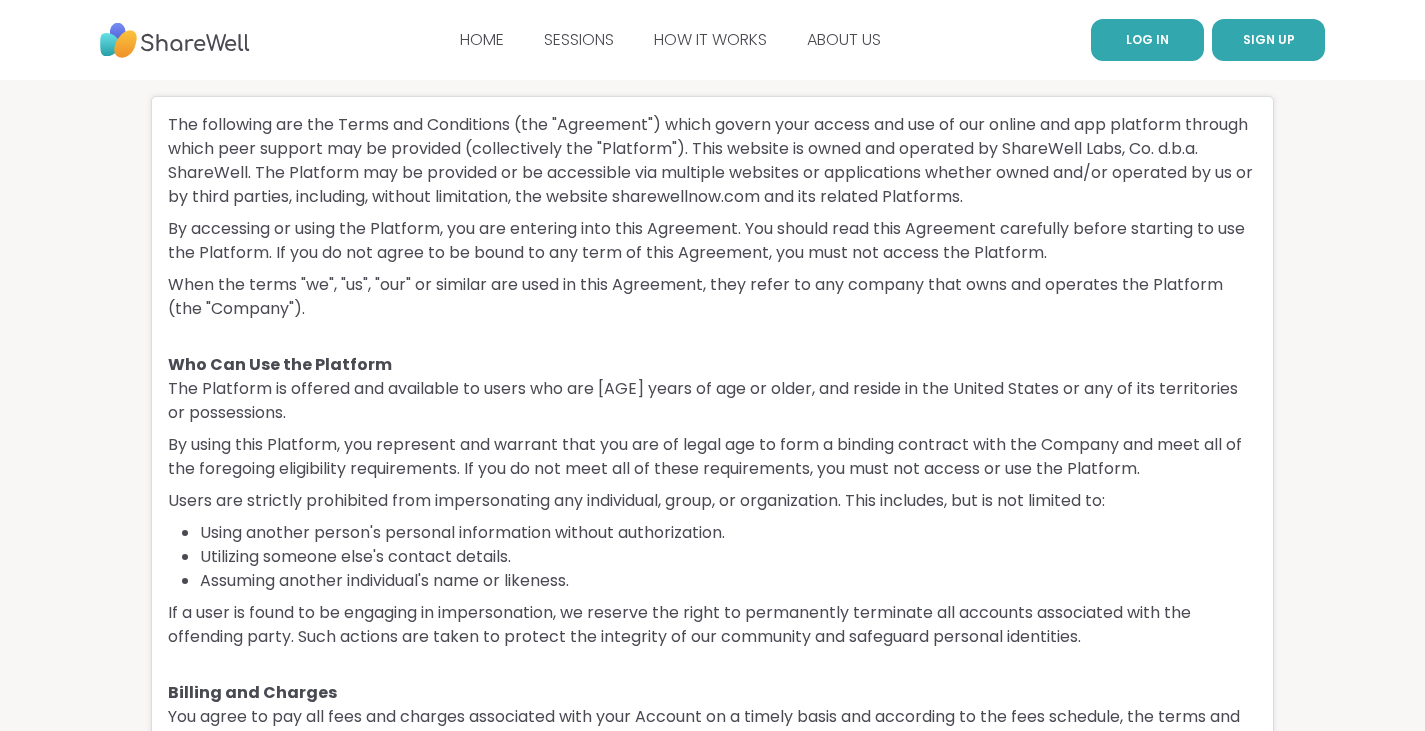 click on "LOG IN" at bounding box center [1147, 39] 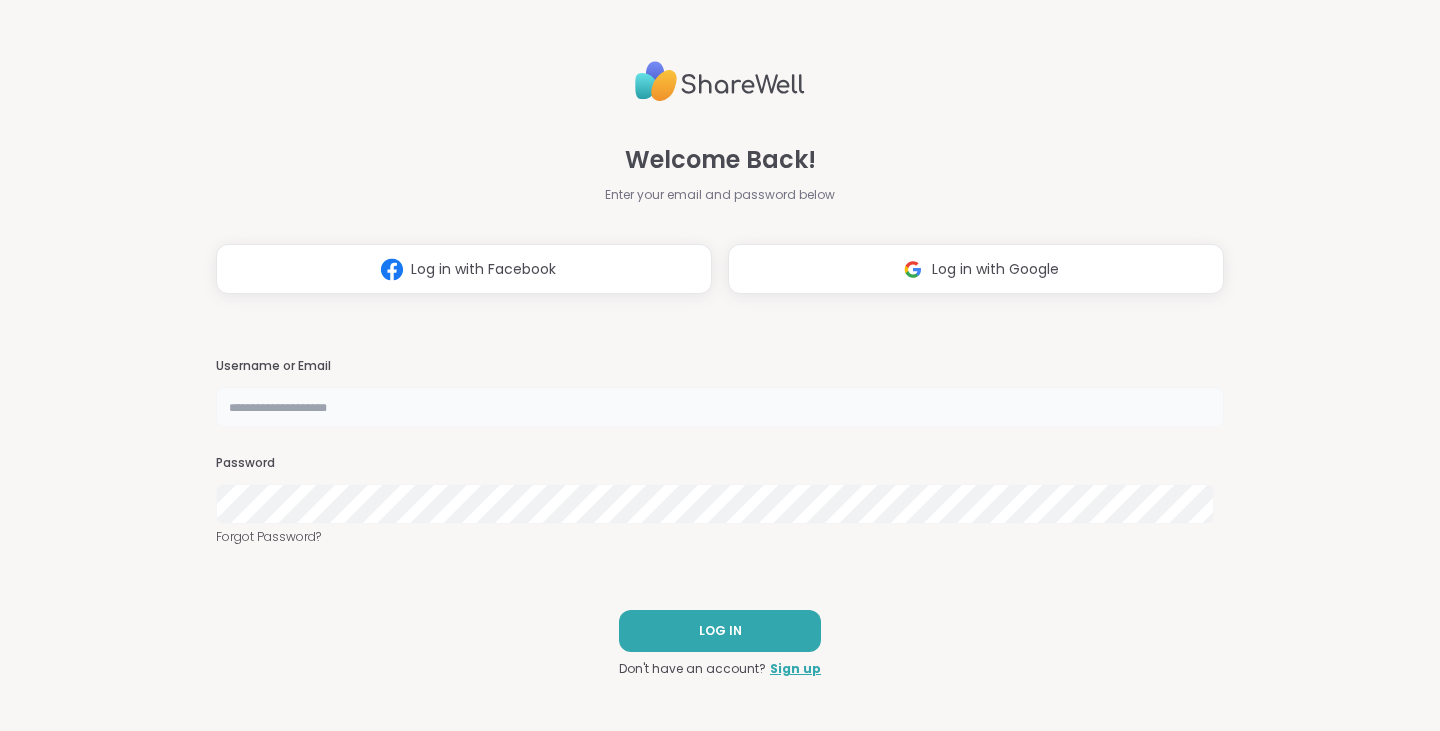 click at bounding box center (720, 407) 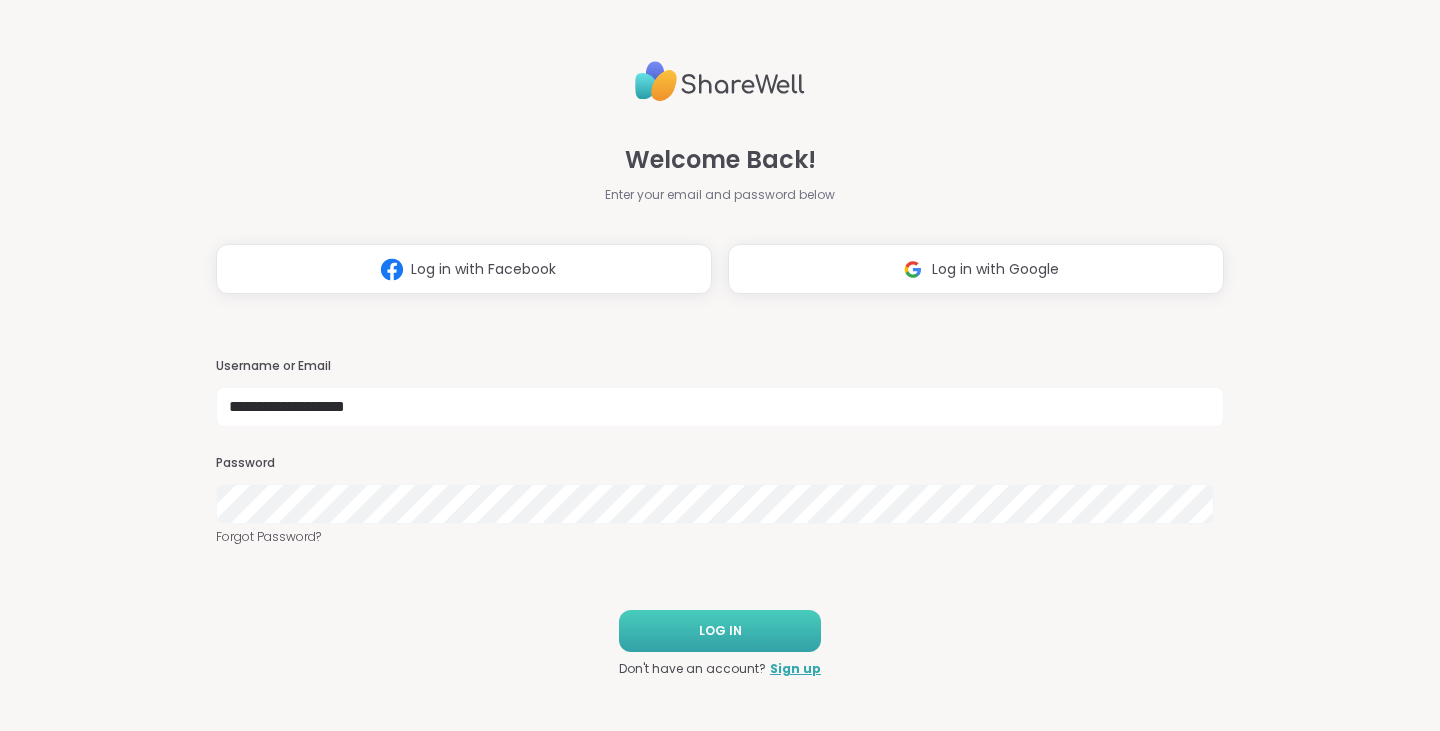 click on "LOG IN" at bounding box center (720, 631) 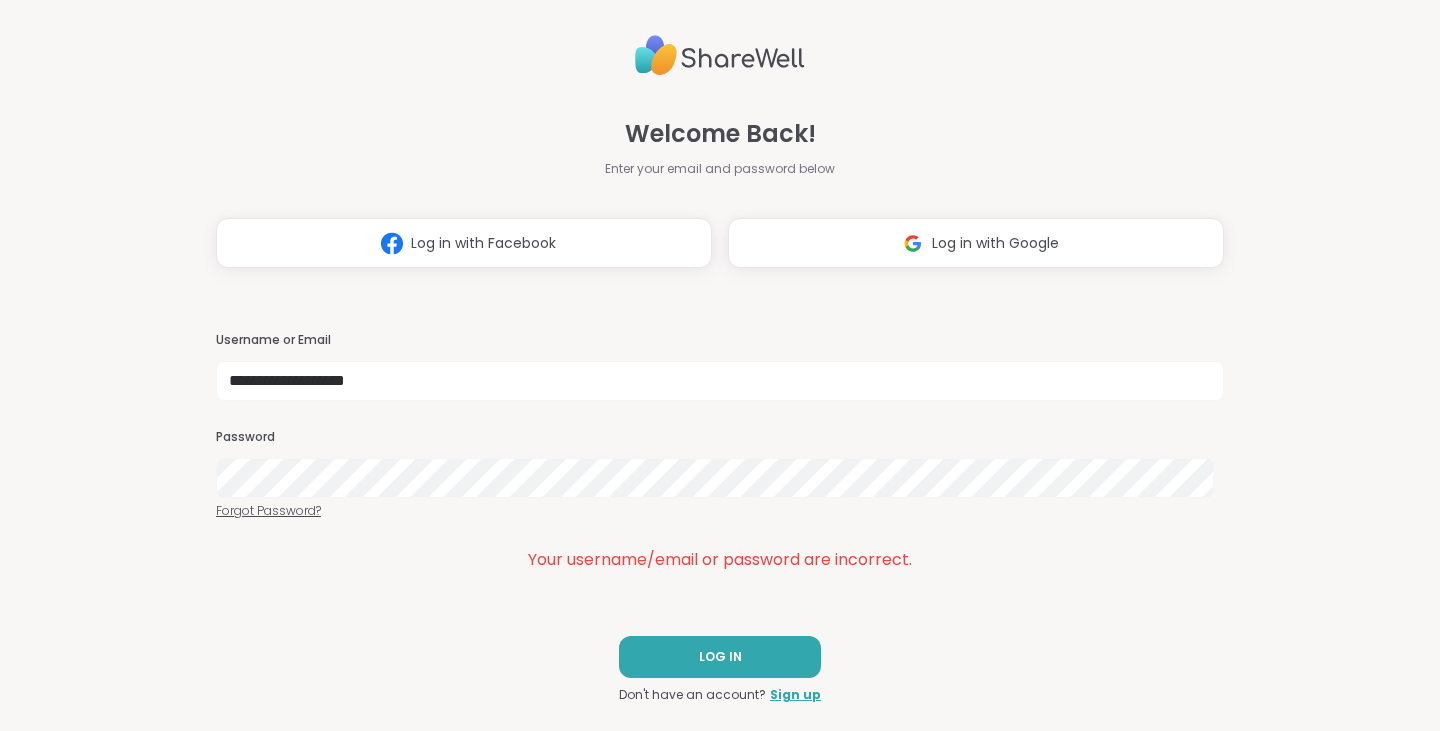 click on "Forgot Password?" at bounding box center (720, 511) 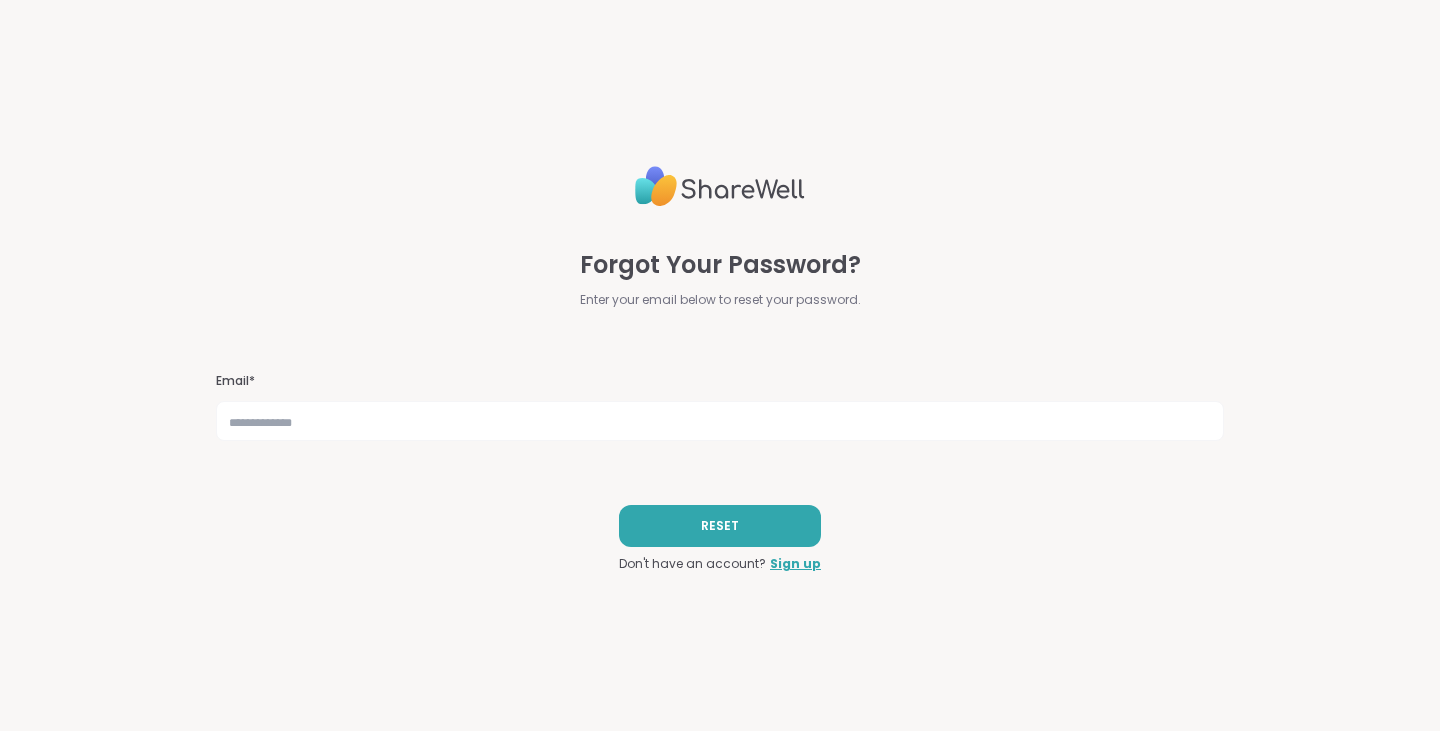 click at bounding box center [720, 421] 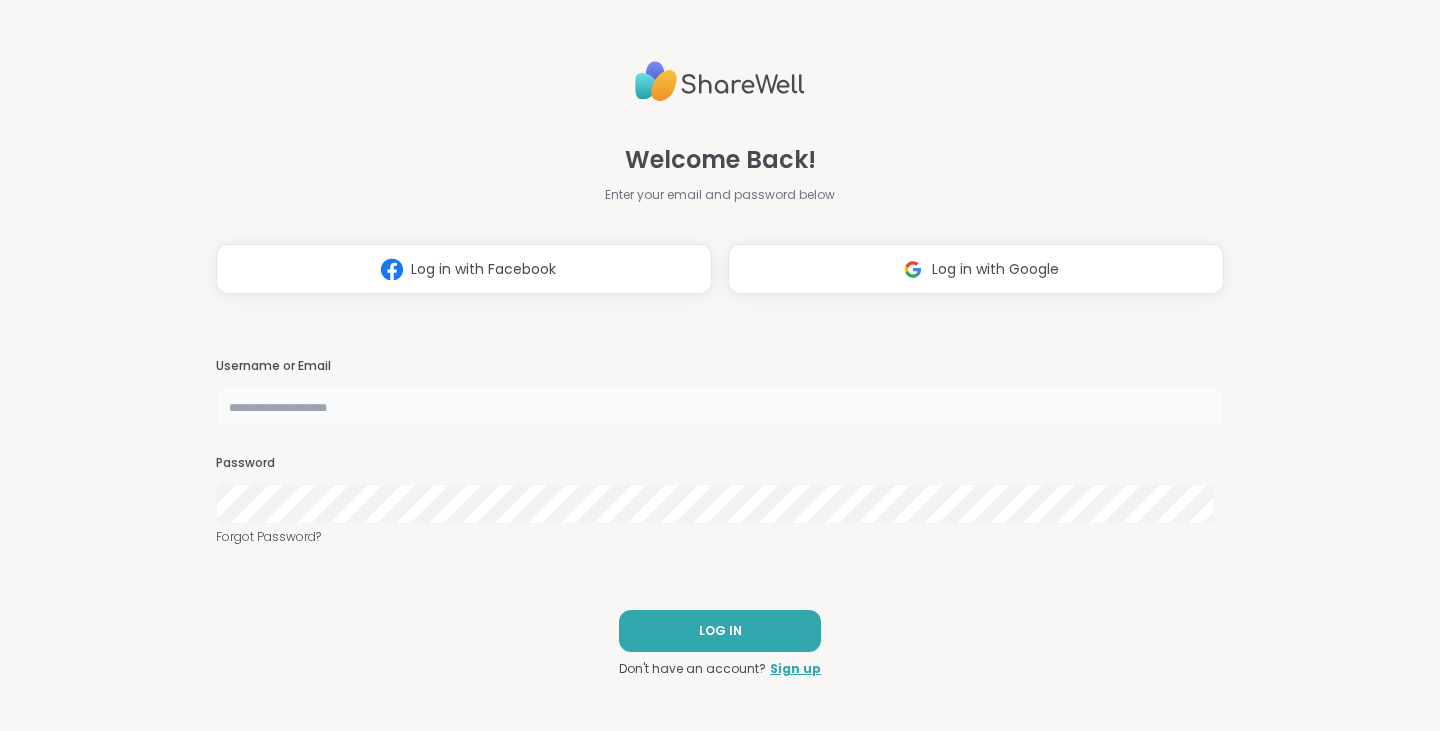 click at bounding box center [720, 407] 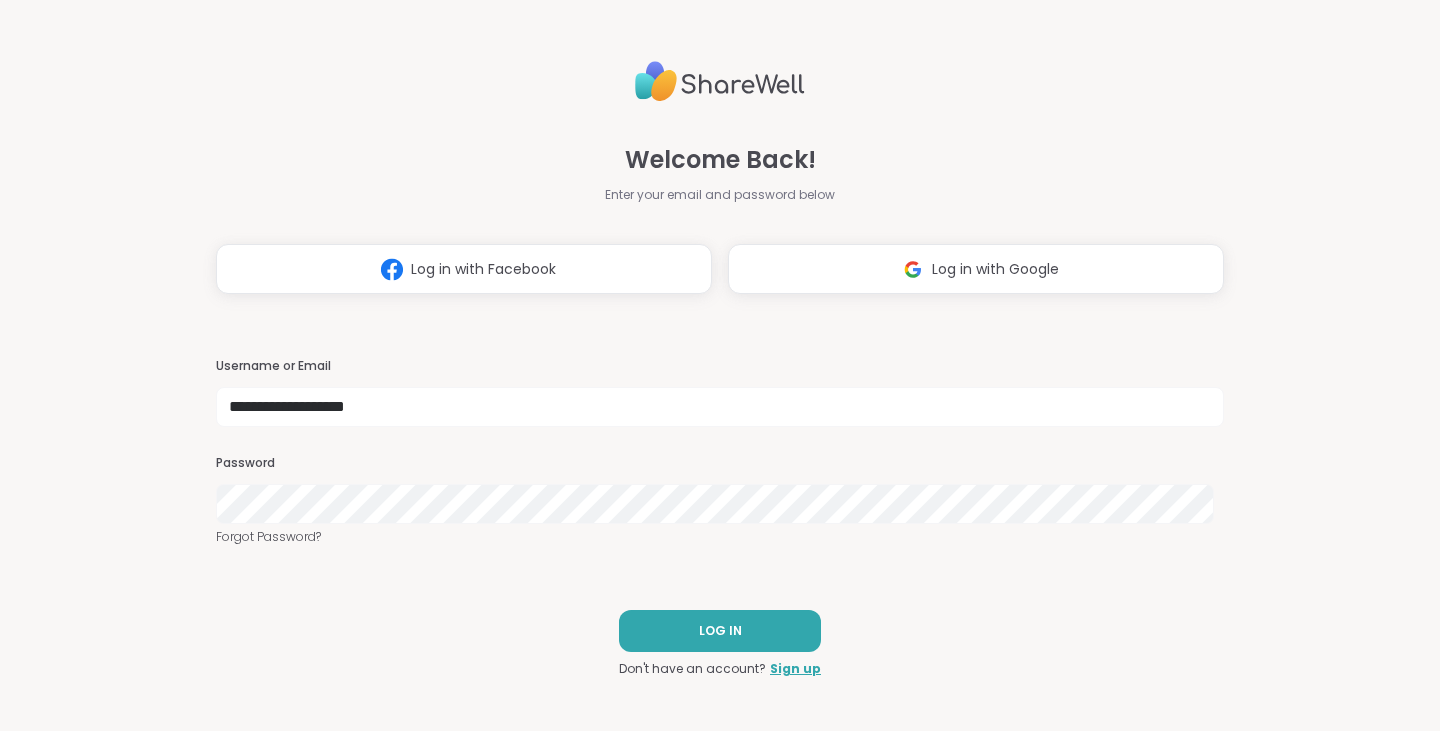 click on "**********" at bounding box center (720, 365) 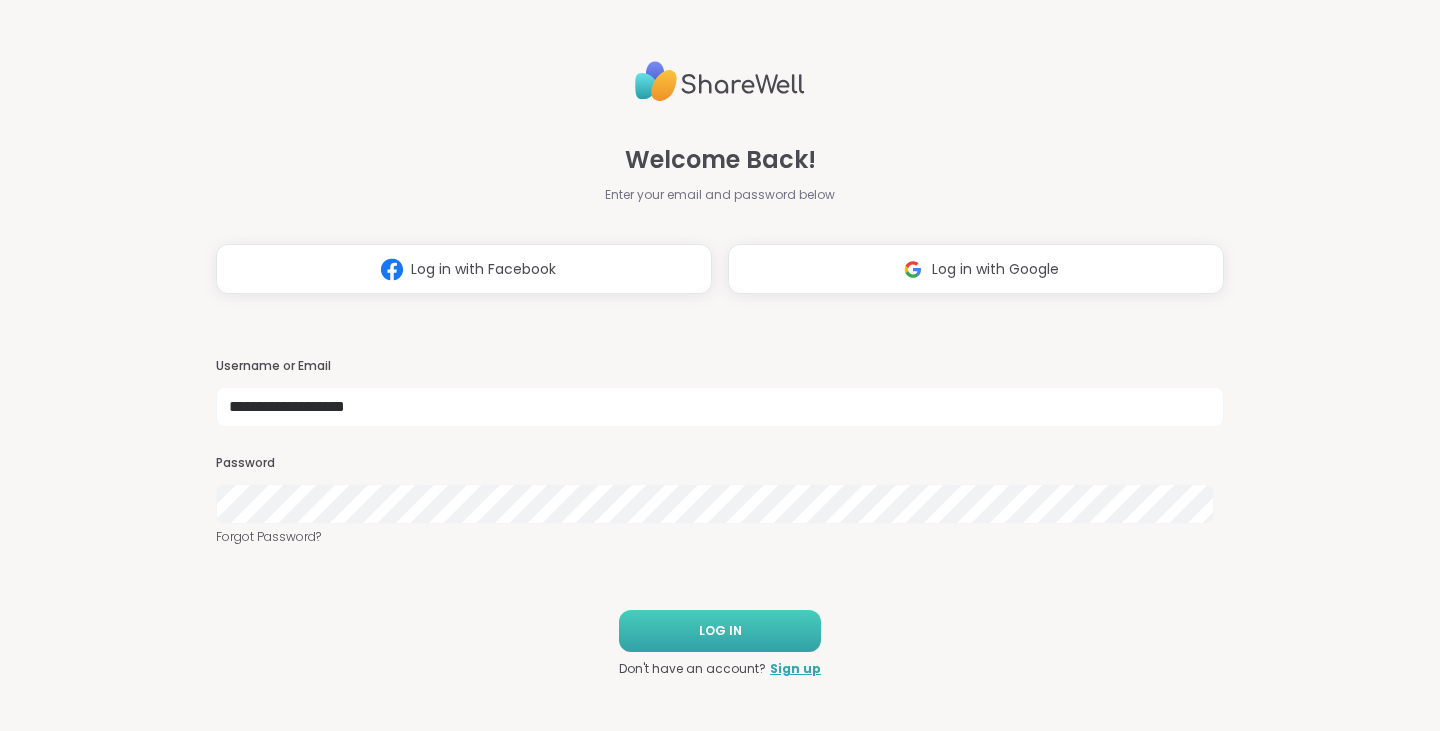 click on "LOG IN" at bounding box center [720, 631] 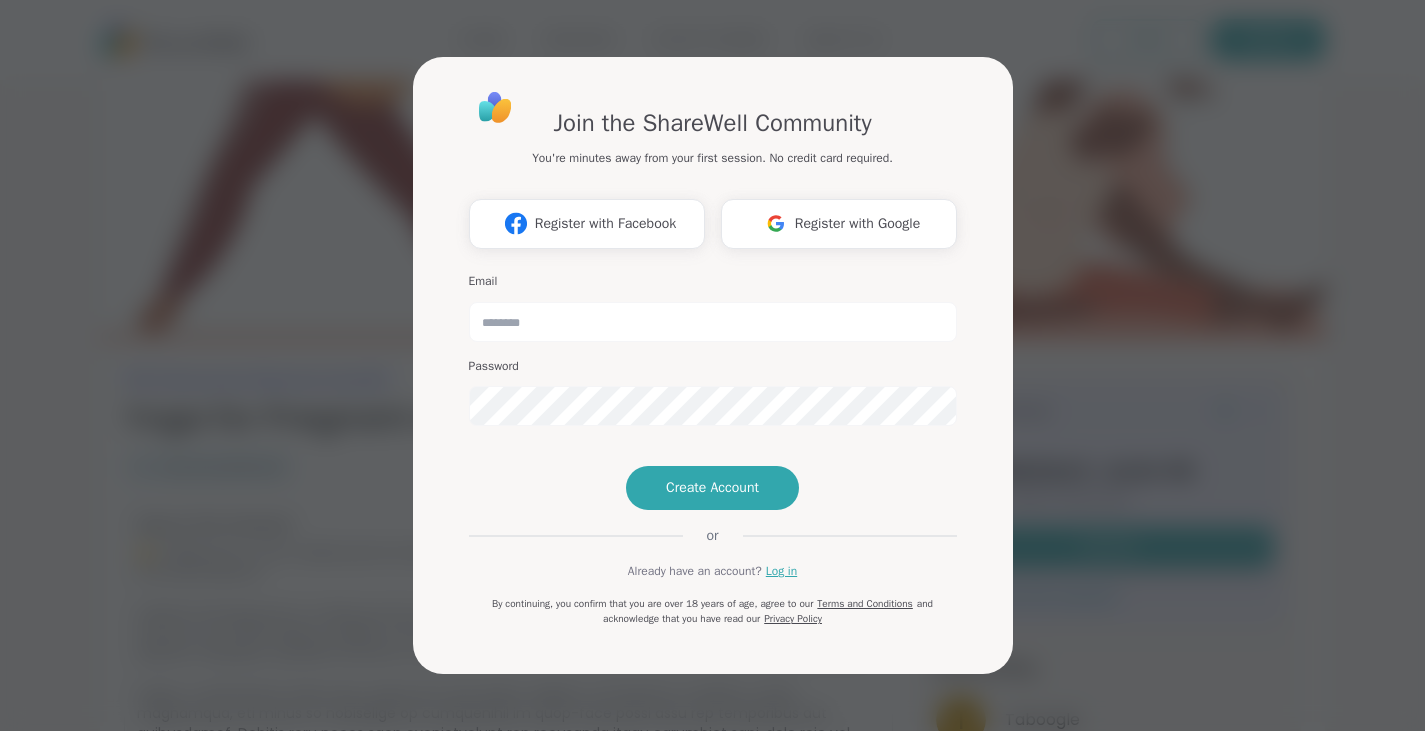 scroll, scrollTop: 0, scrollLeft: 0, axis: both 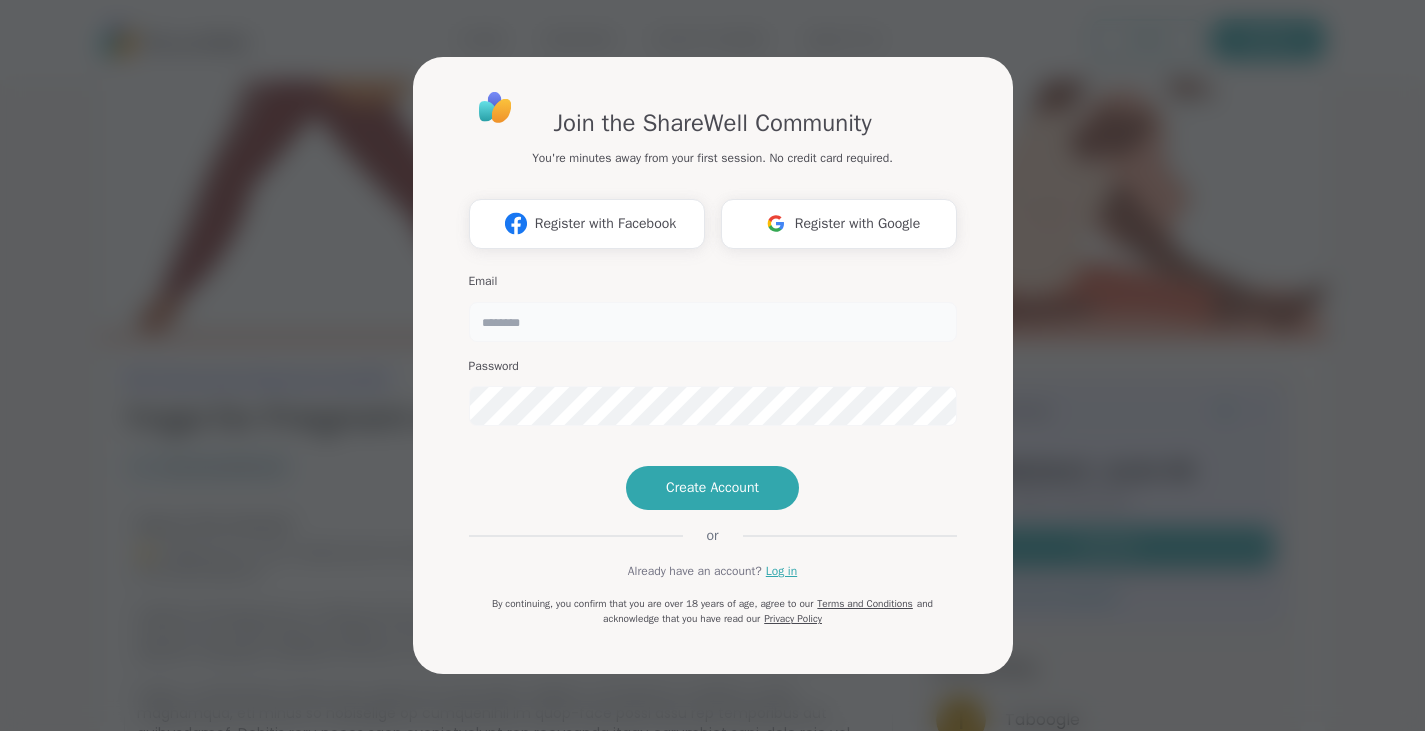 click at bounding box center [713, 322] 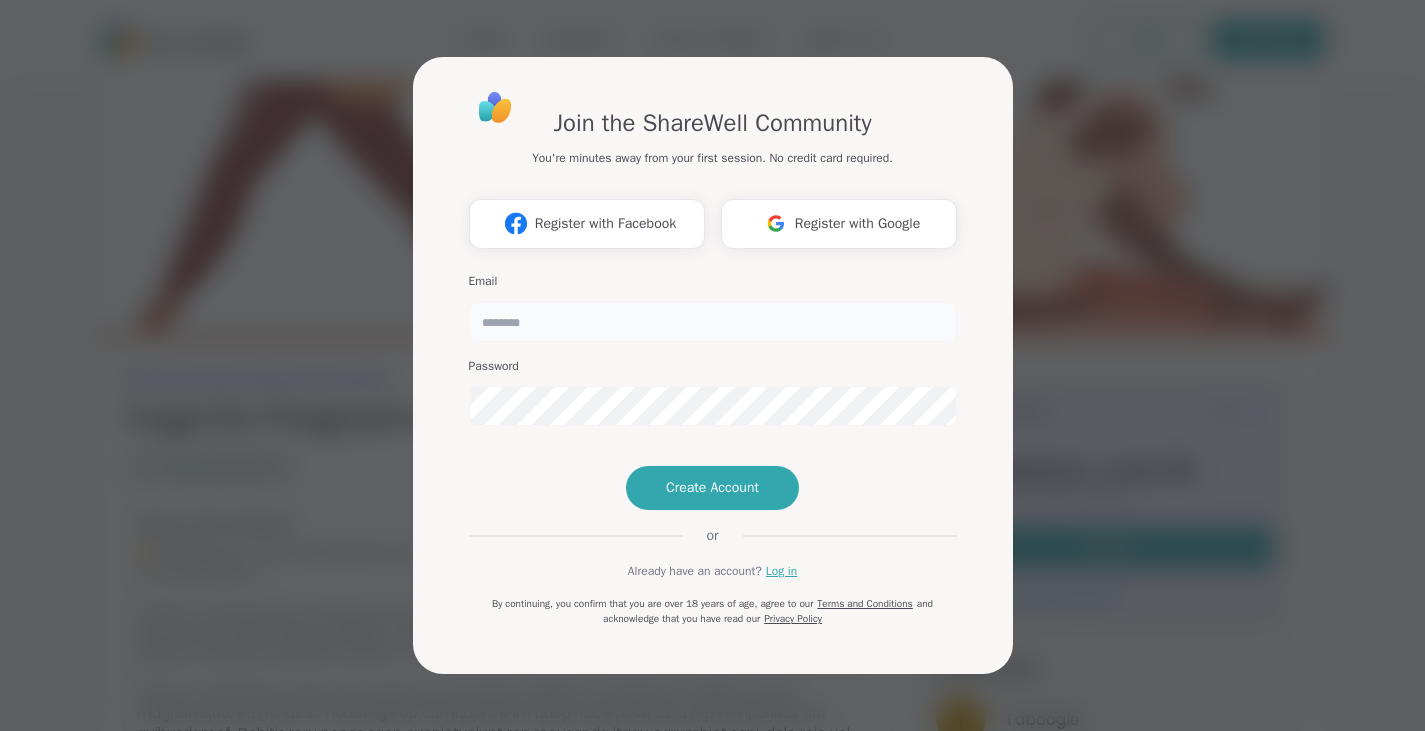 type on "**********" 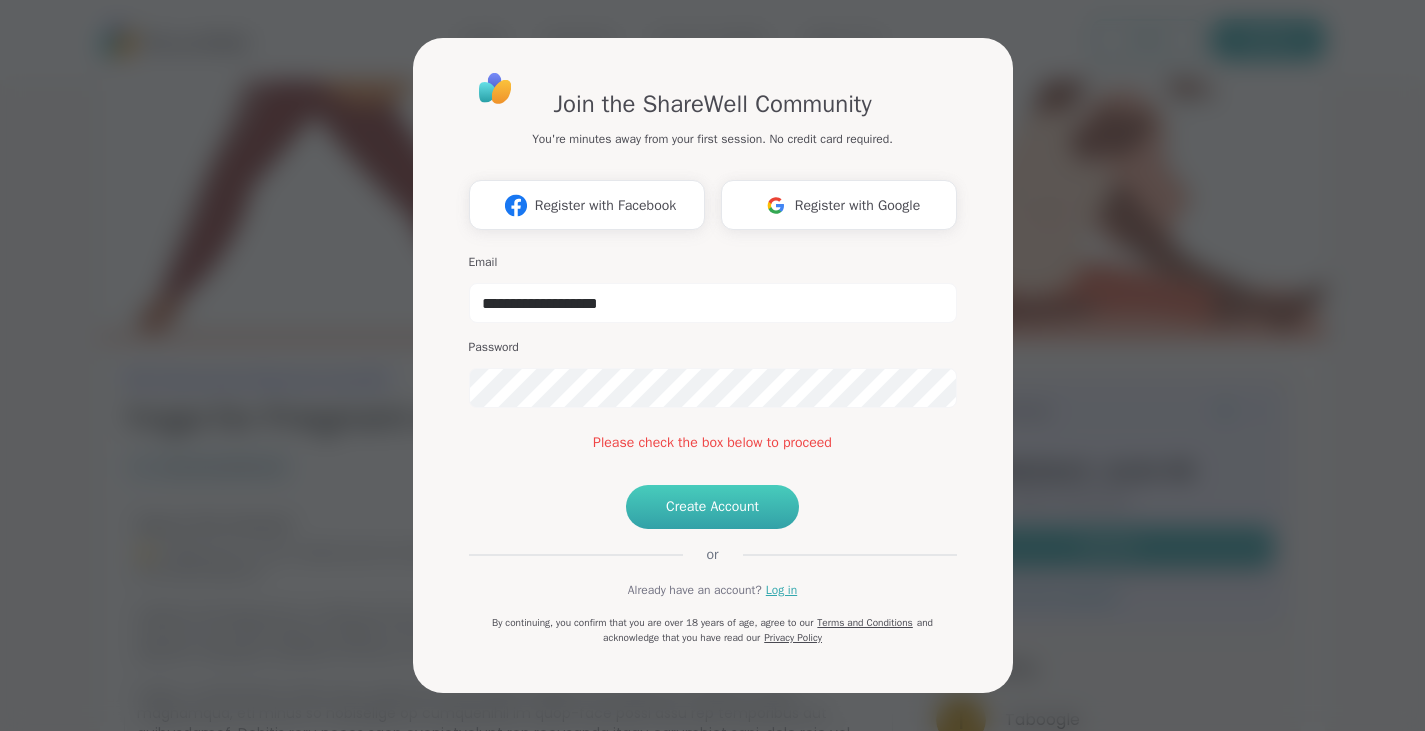 click on "Create Account" at bounding box center [712, 507] 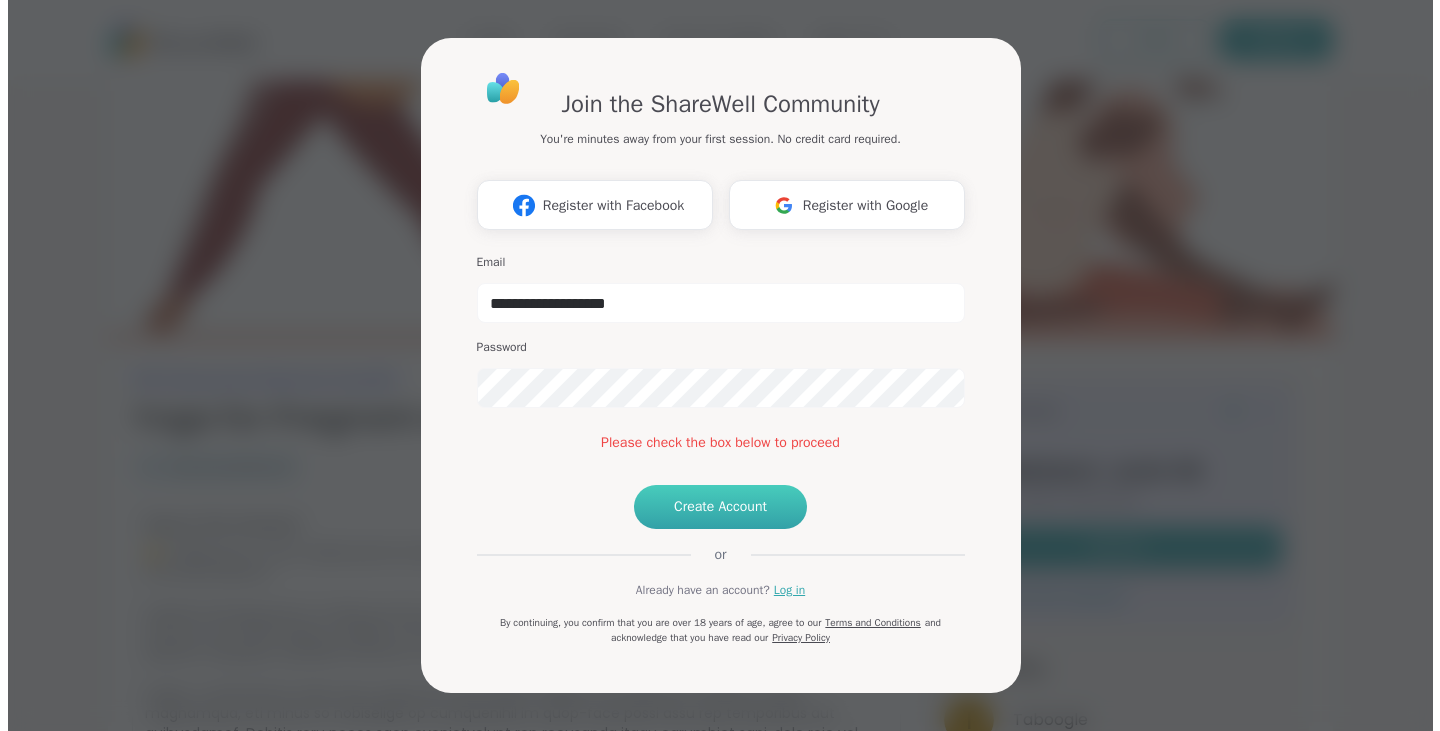 scroll, scrollTop: 9, scrollLeft: 0, axis: vertical 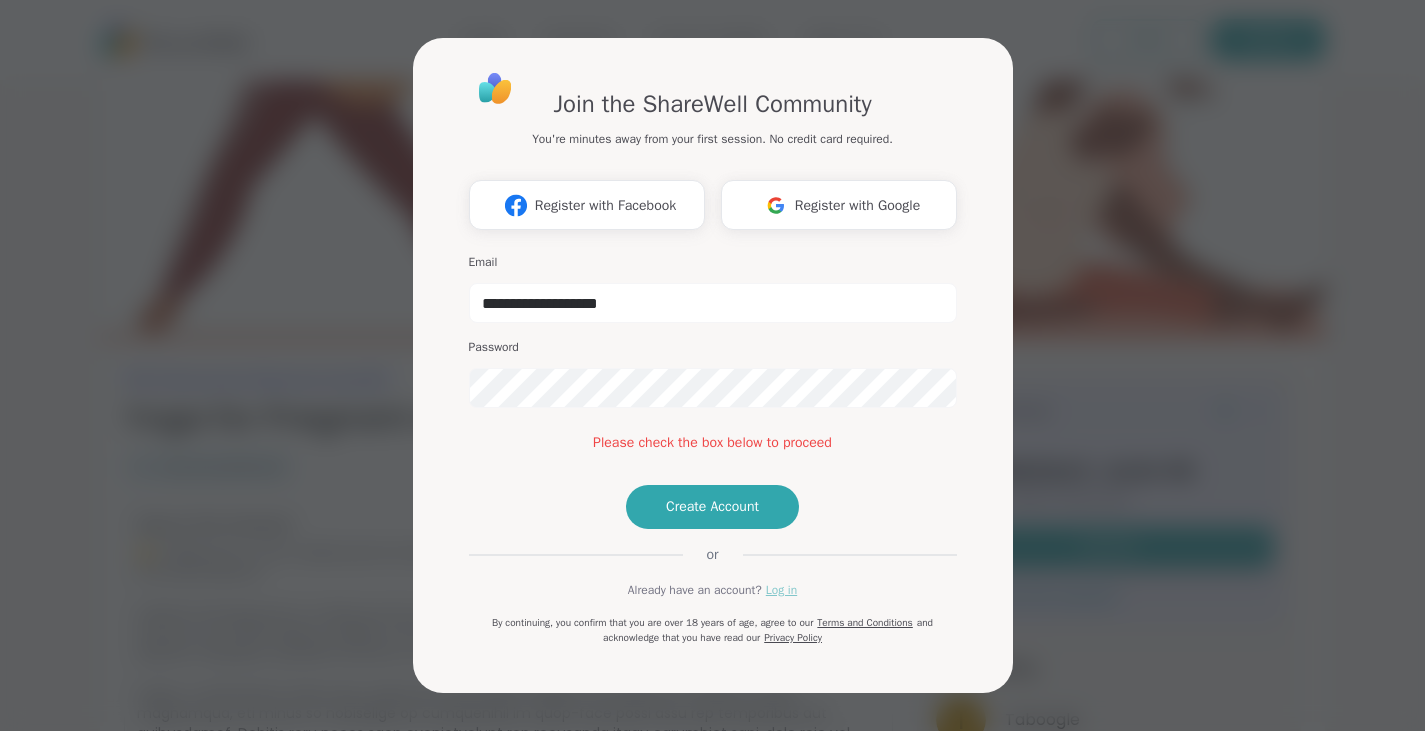 click on "Log in" at bounding box center (781, 590) 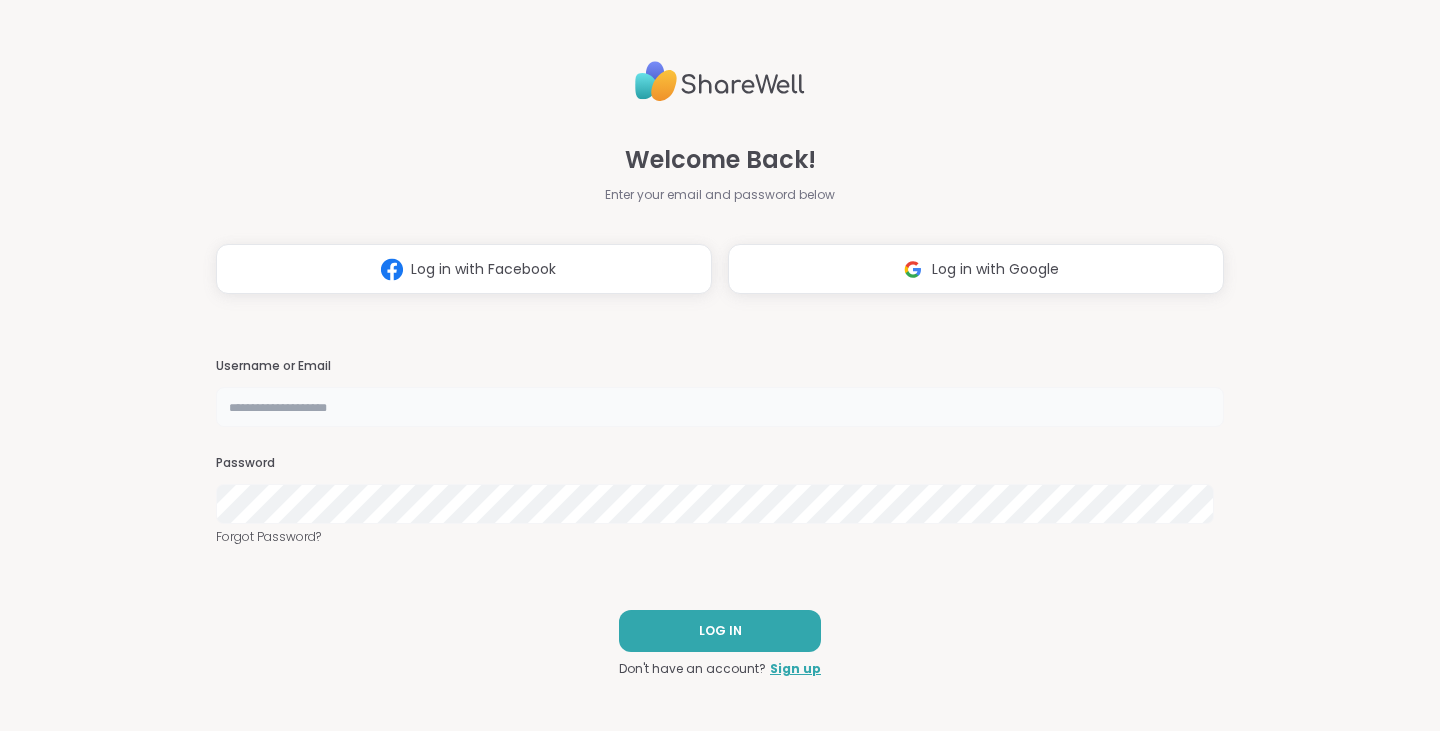 click at bounding box center [720, 407] 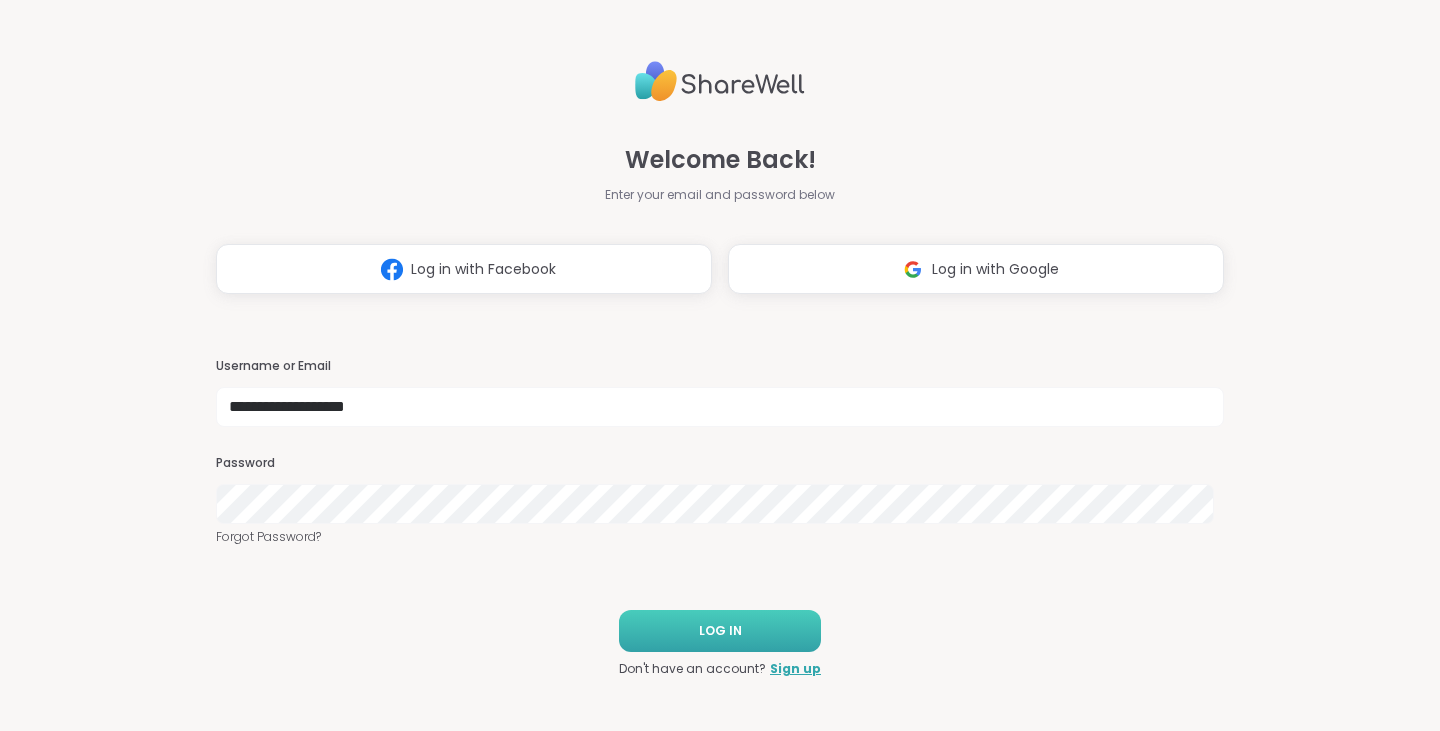 click on "LOG IN" at bounding box center (720, 631) 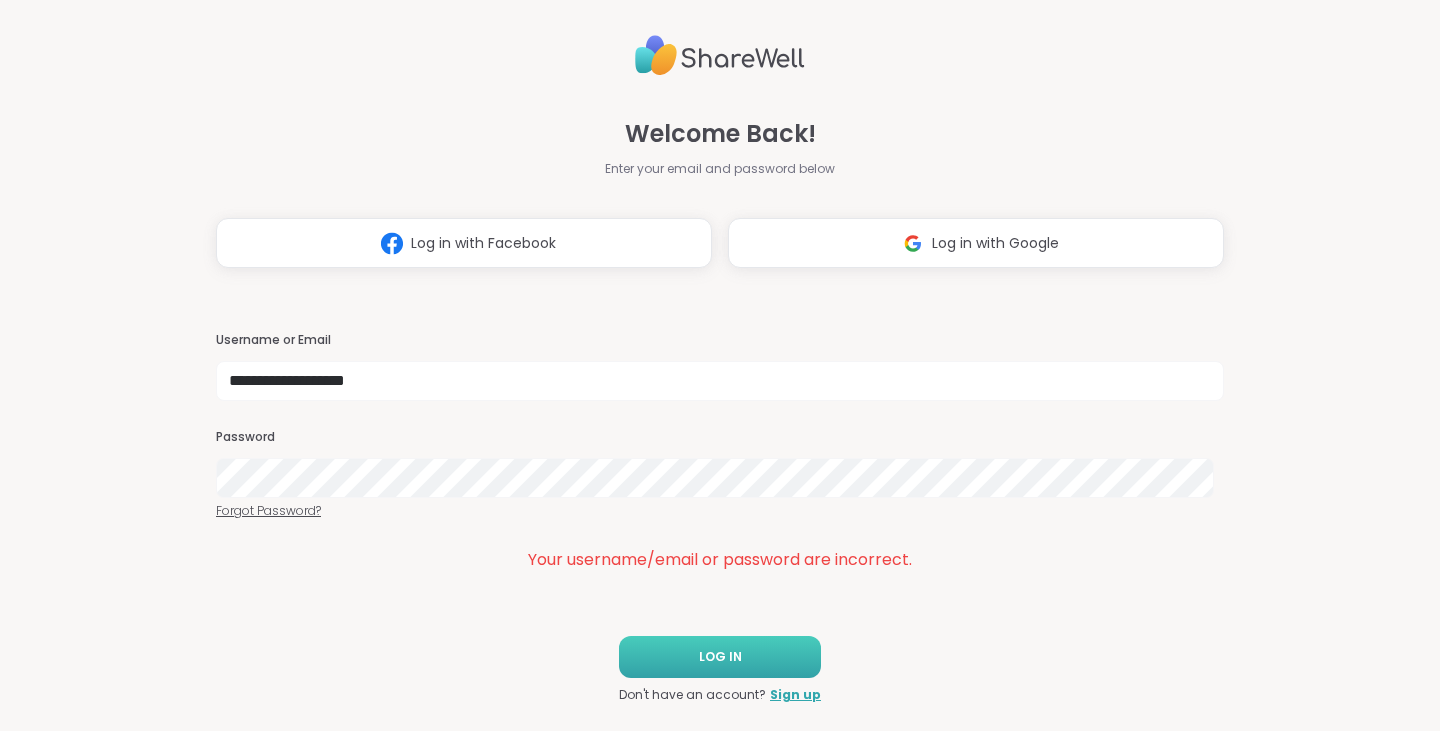 click on "Forgot Password?" at bounding box center (720, 511) 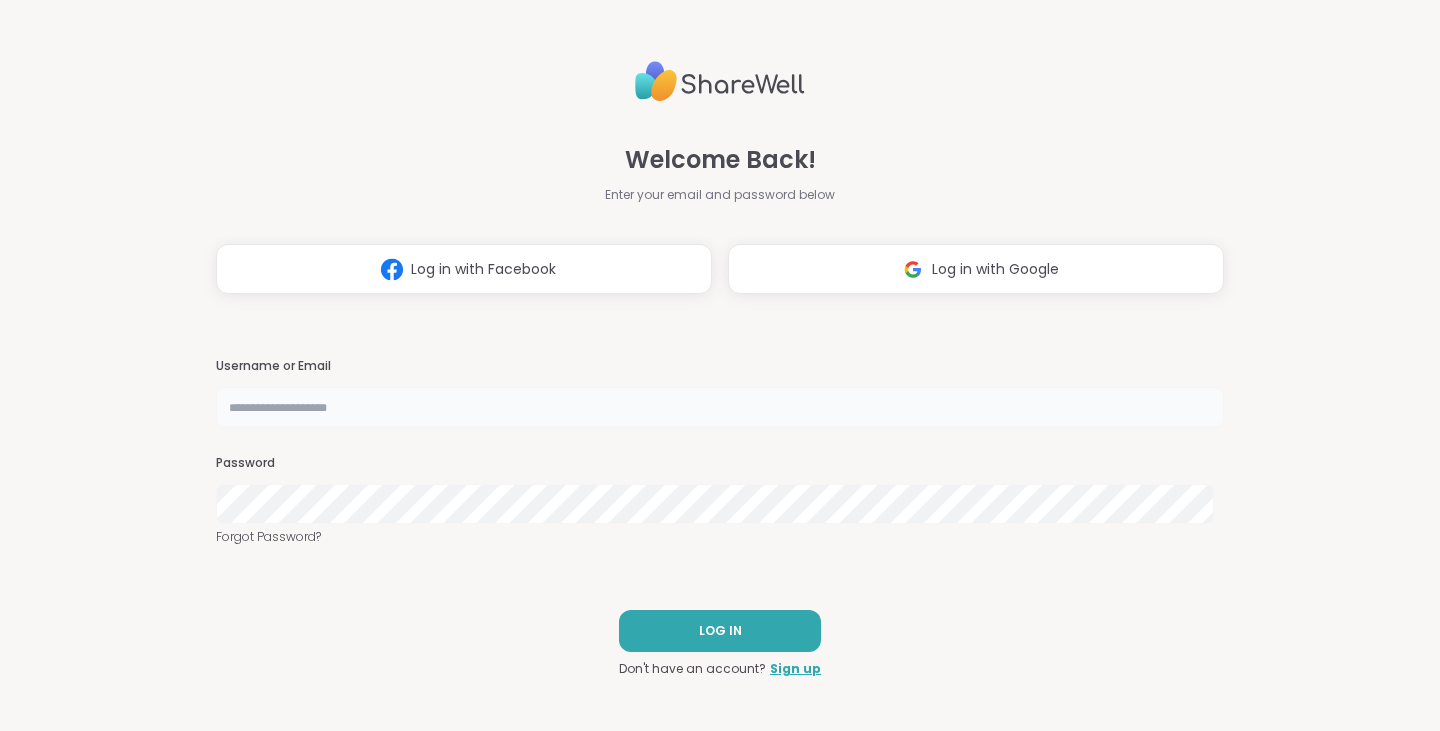 click at bounding box center (720, 407) 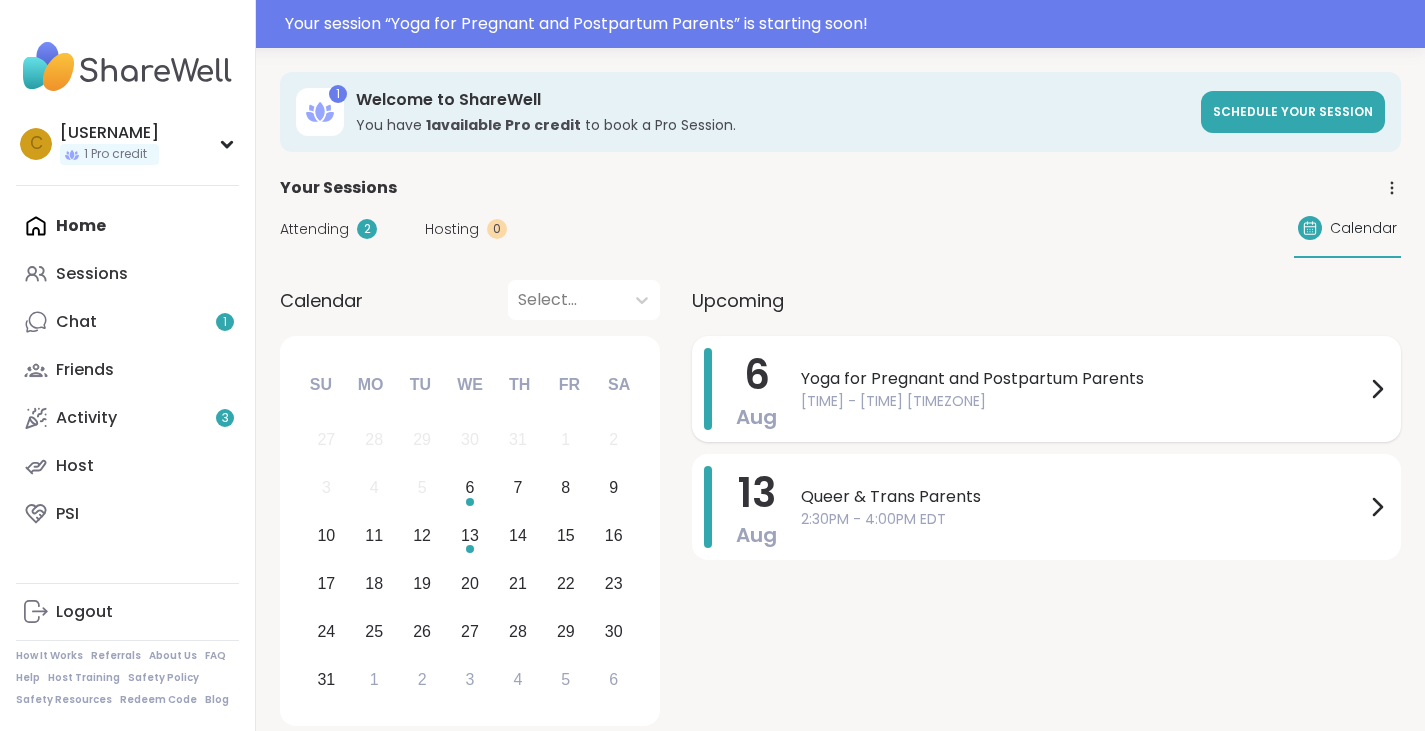 click on "Yoga for Pregnant and Postpartum Parents 11:30AM - 12:30PM EDT" at bounding box center (1095, 389) 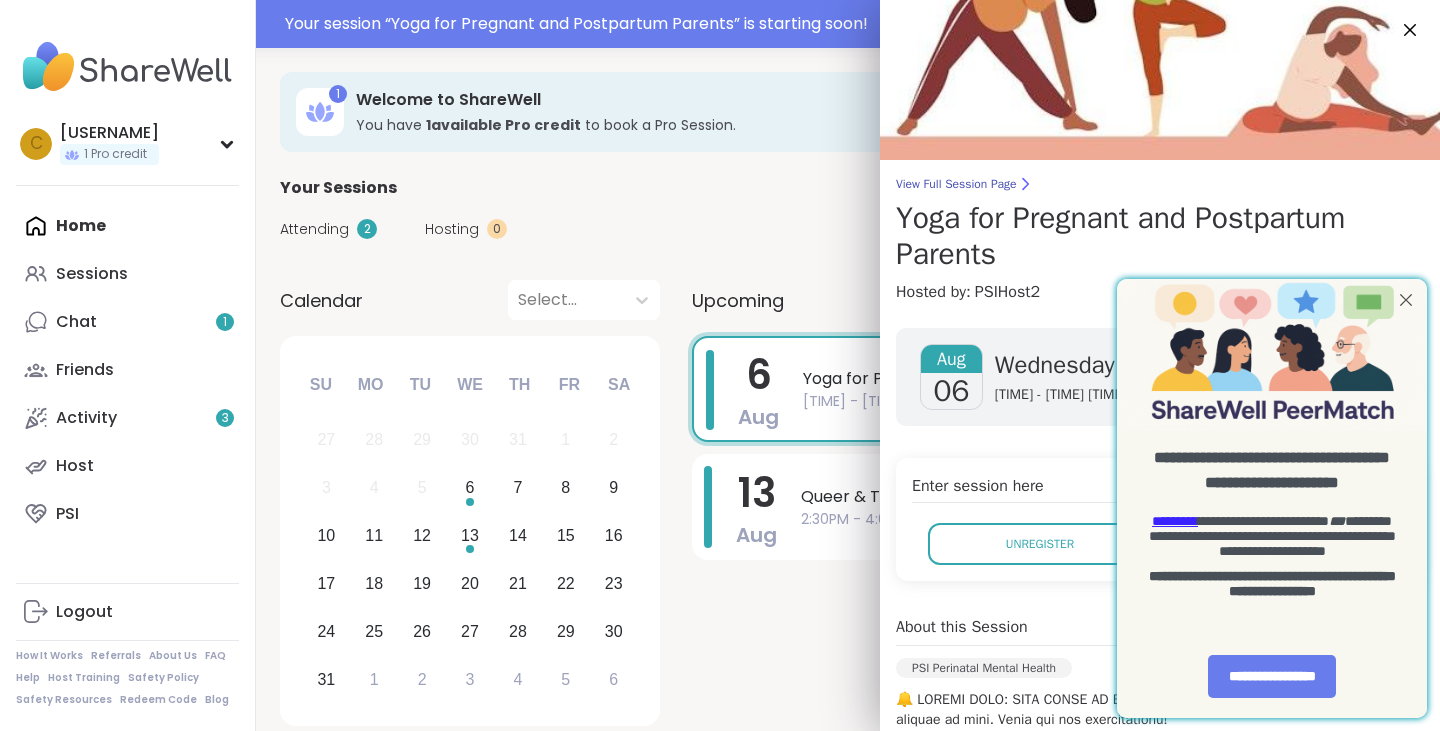 scroll, scrollTop: 0, scrollLeft: 0, axis: both 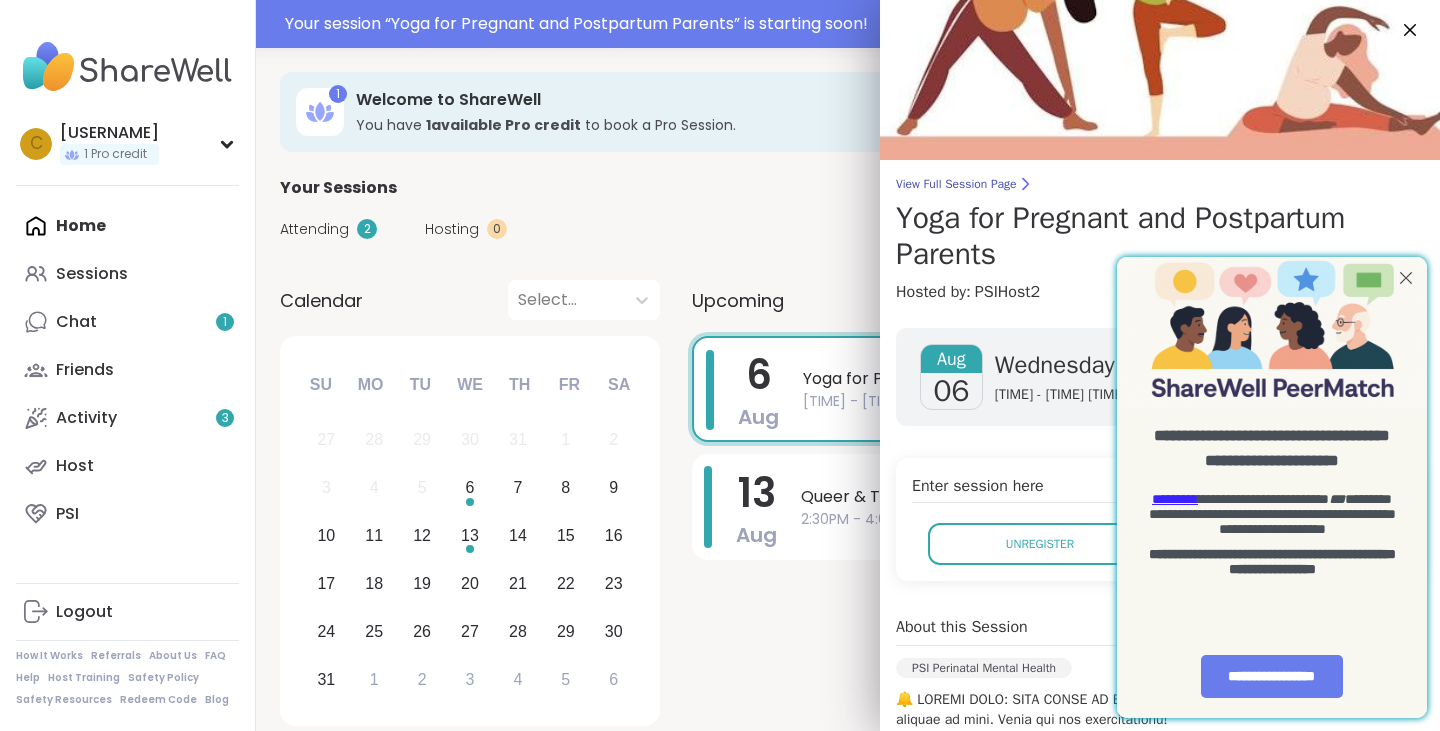 click at bounding box center [1272, 332] 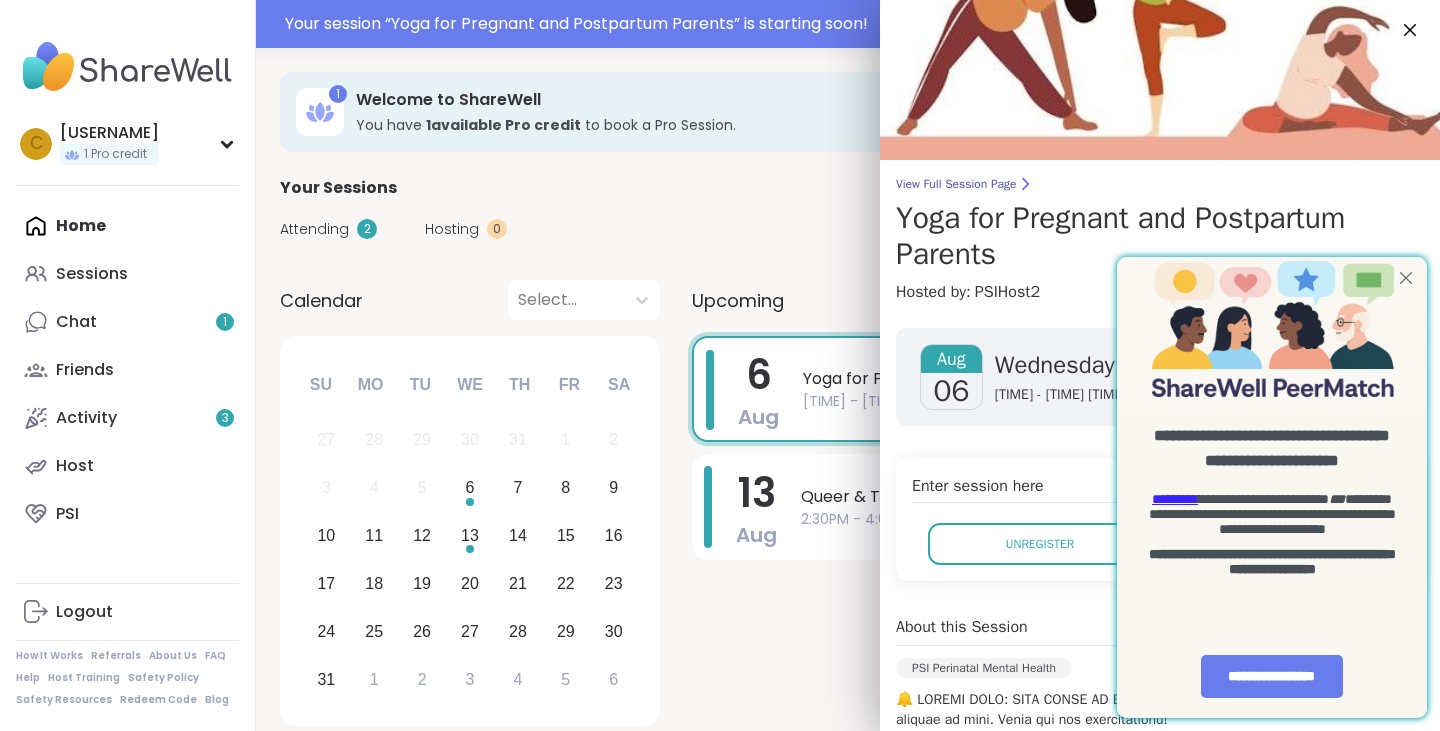 click at bounding box center (1406, 278) 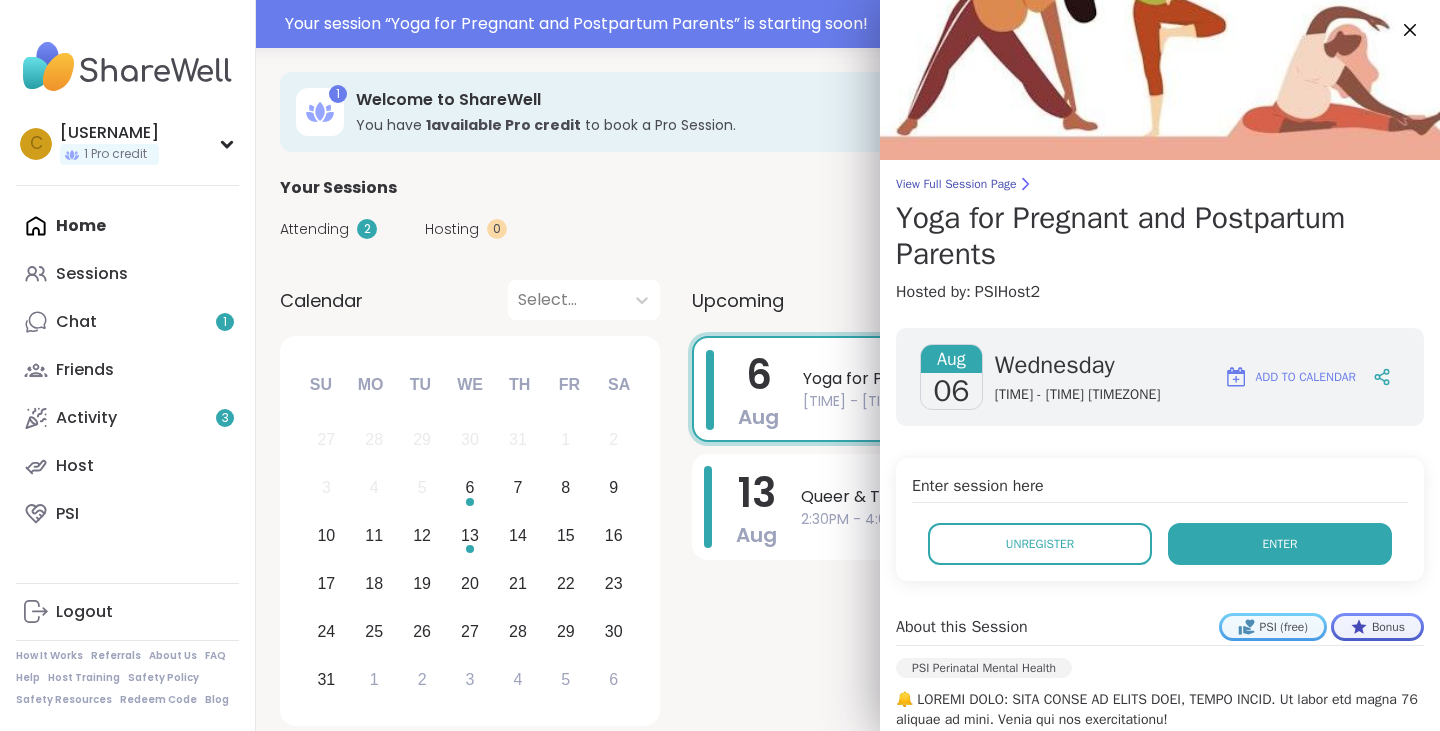 click on "Enter" at bounding box center (1280, 544) 